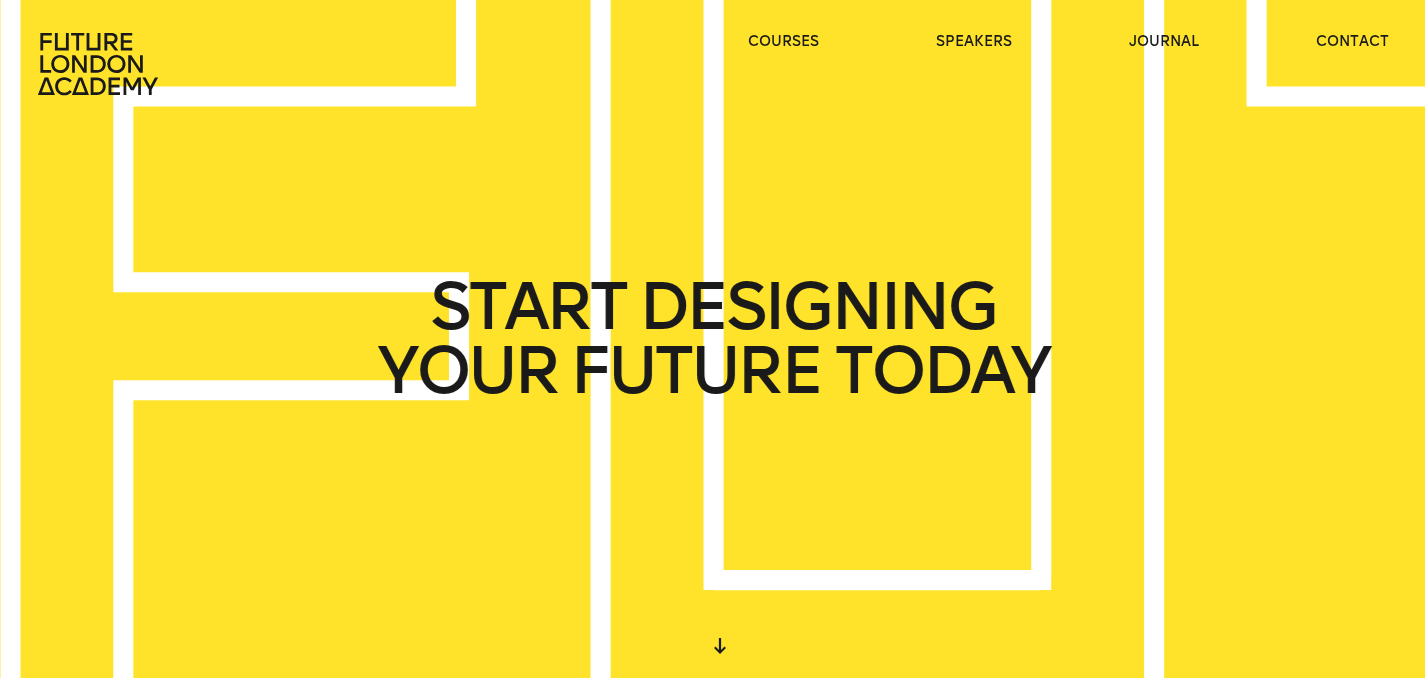 scroll, scrollTop: 0, scrollLeft: 0, axis: both 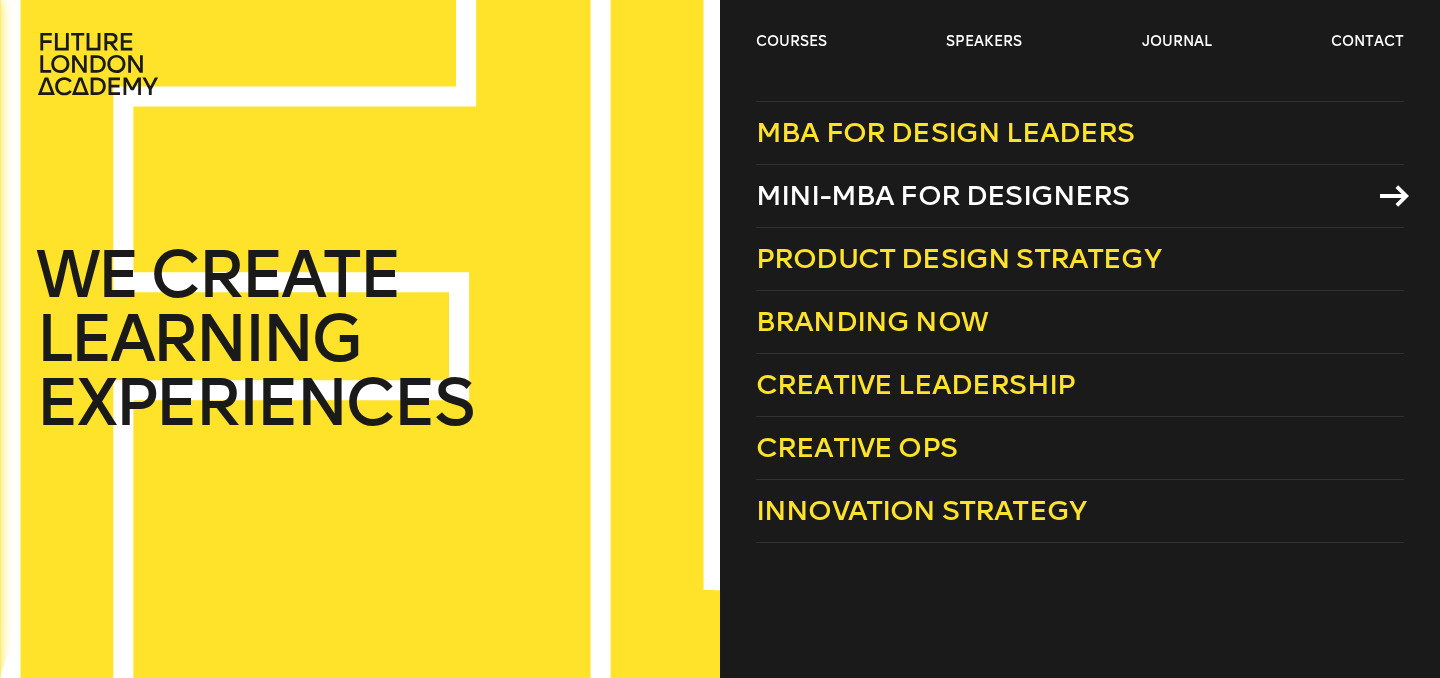 click on "Mini-MBA for Designers" at bounding box center (943, 195) 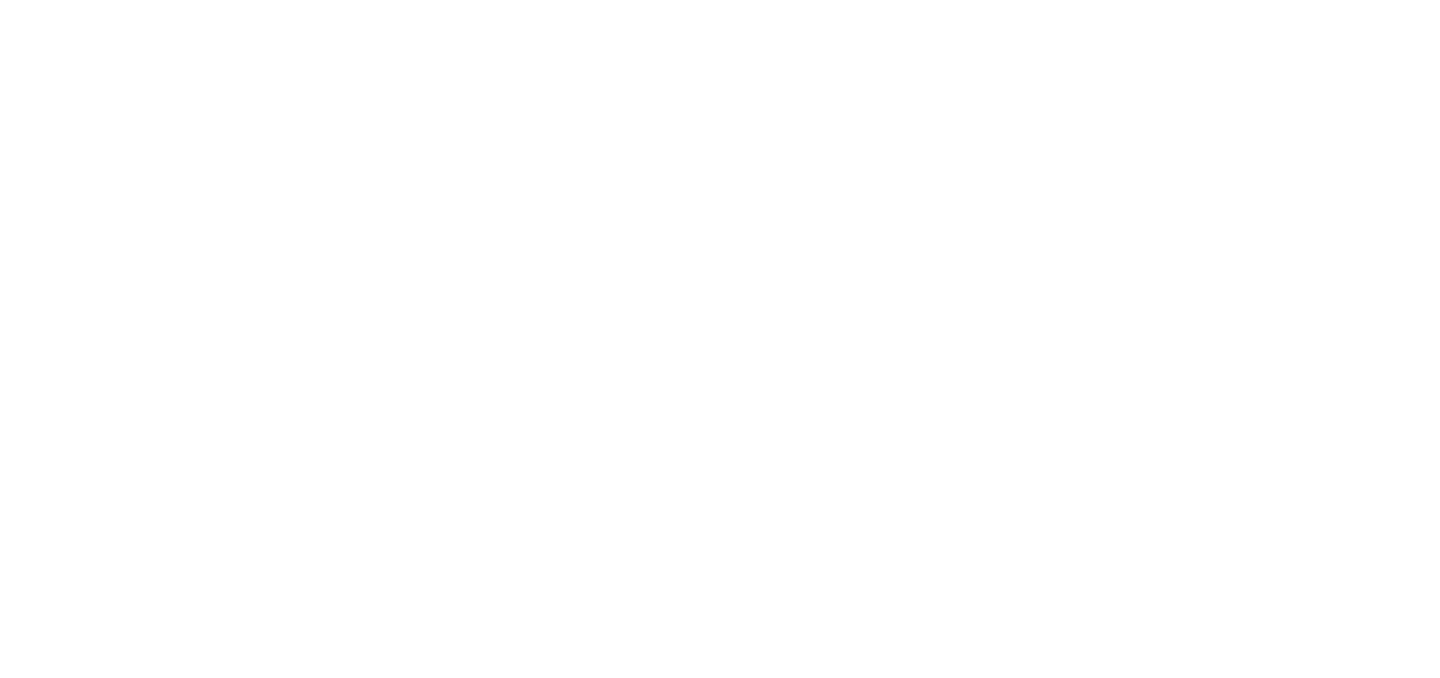 scroll, scrollTop: 0, scrollLeft: 0, axis: both 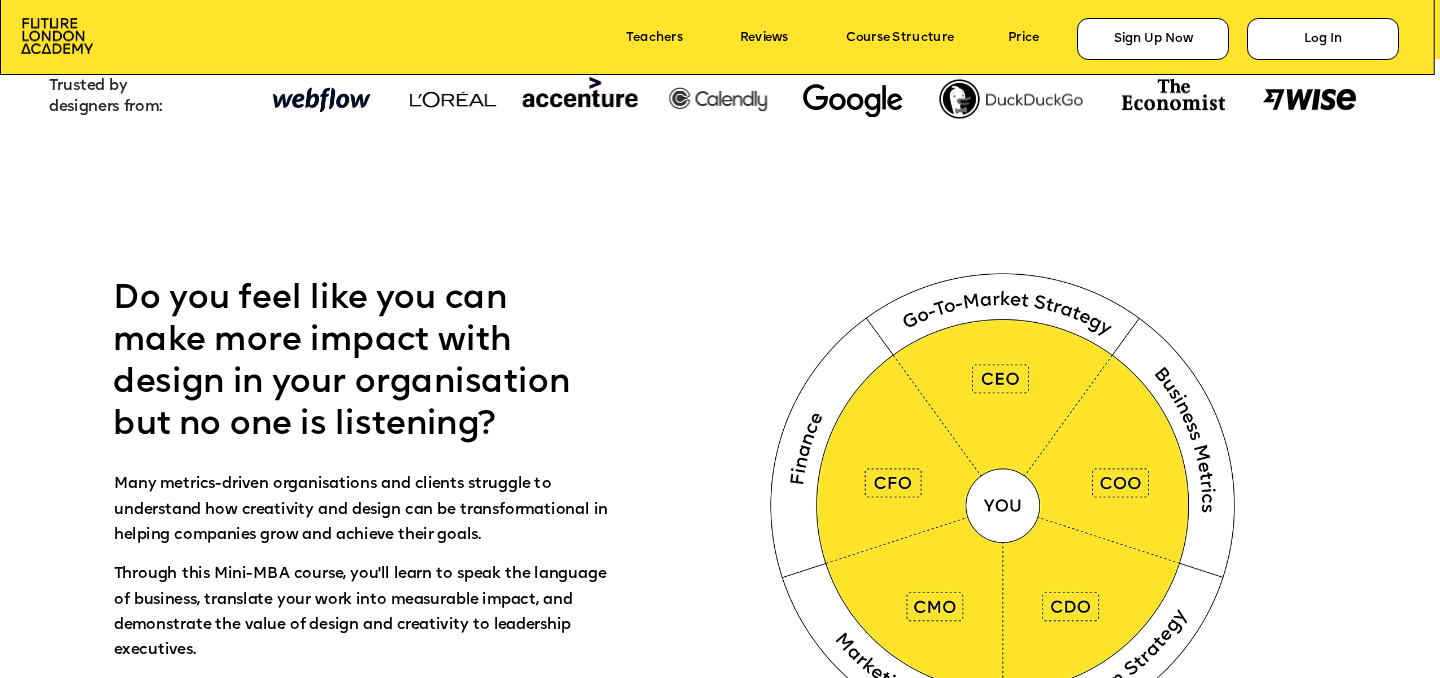 click 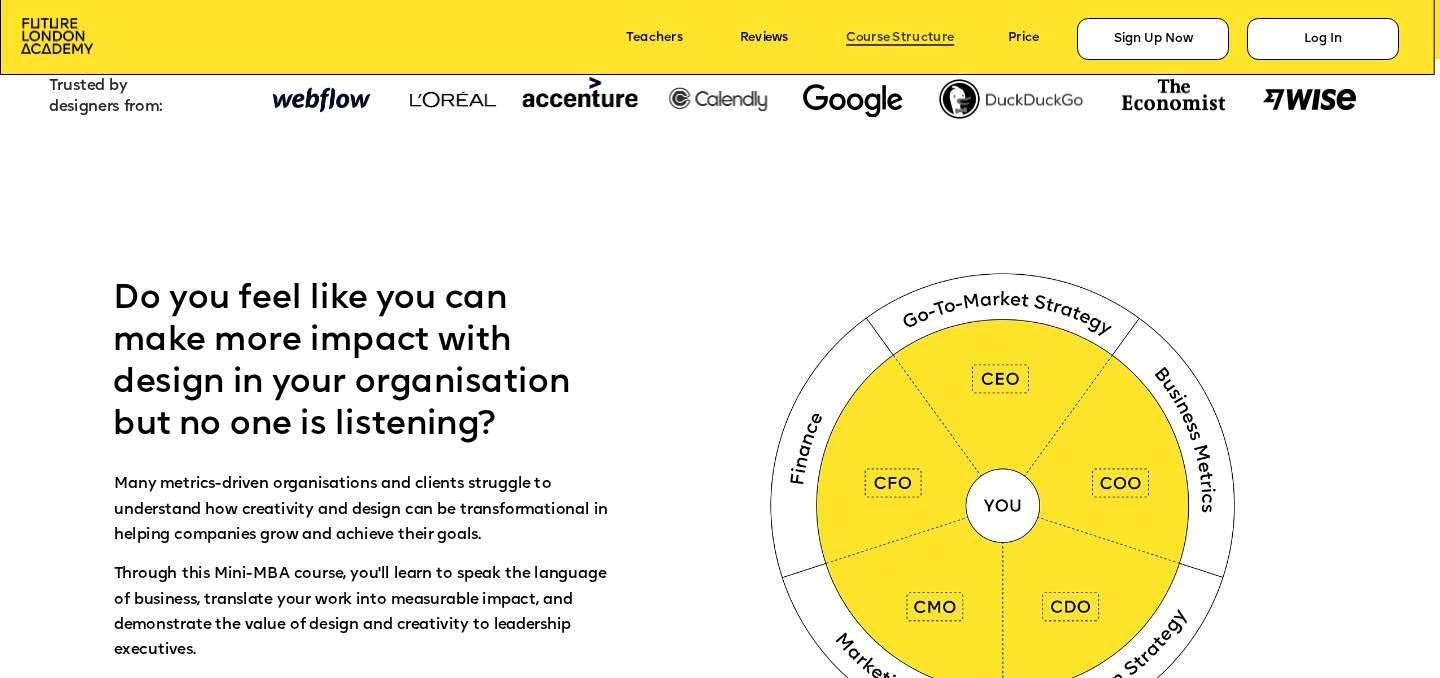 click on "Course Structure" at bounding box center [900, 39] 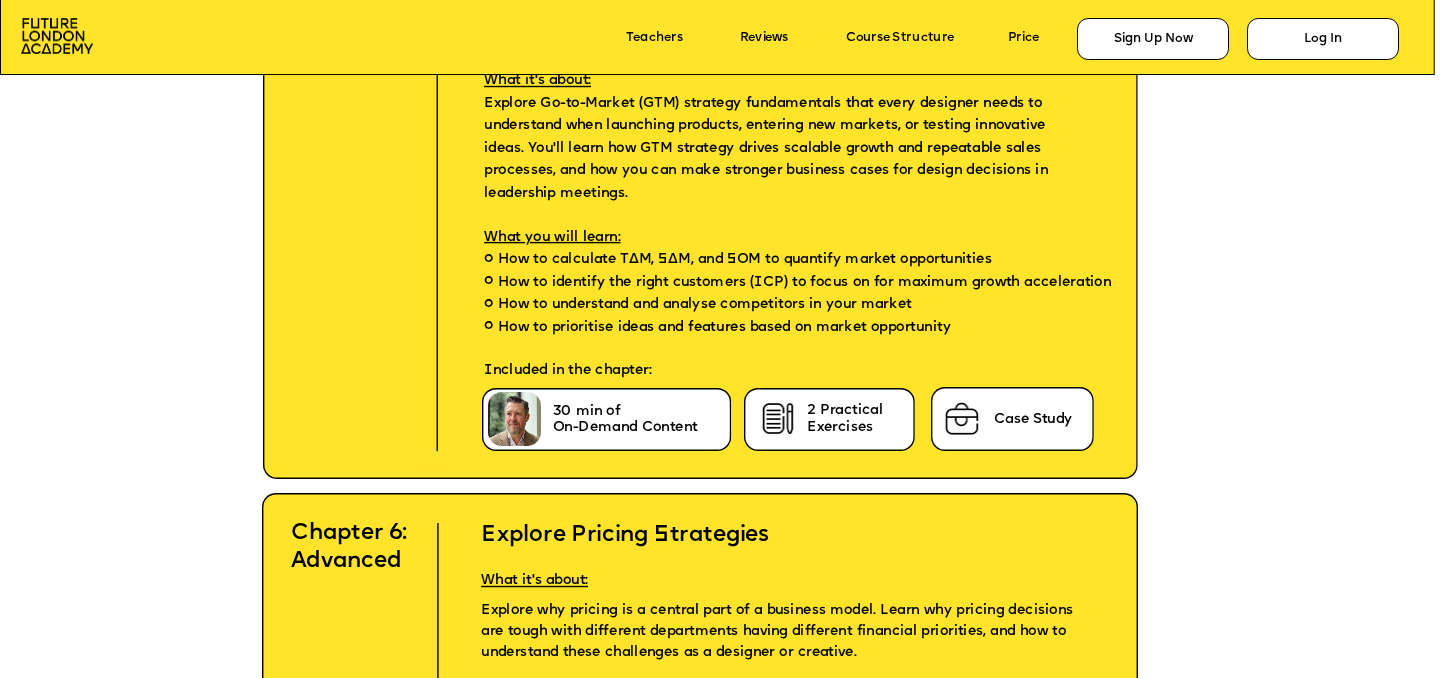 scroll, scrollTop: 6767, scrollLeft: 0, axis: vertical 